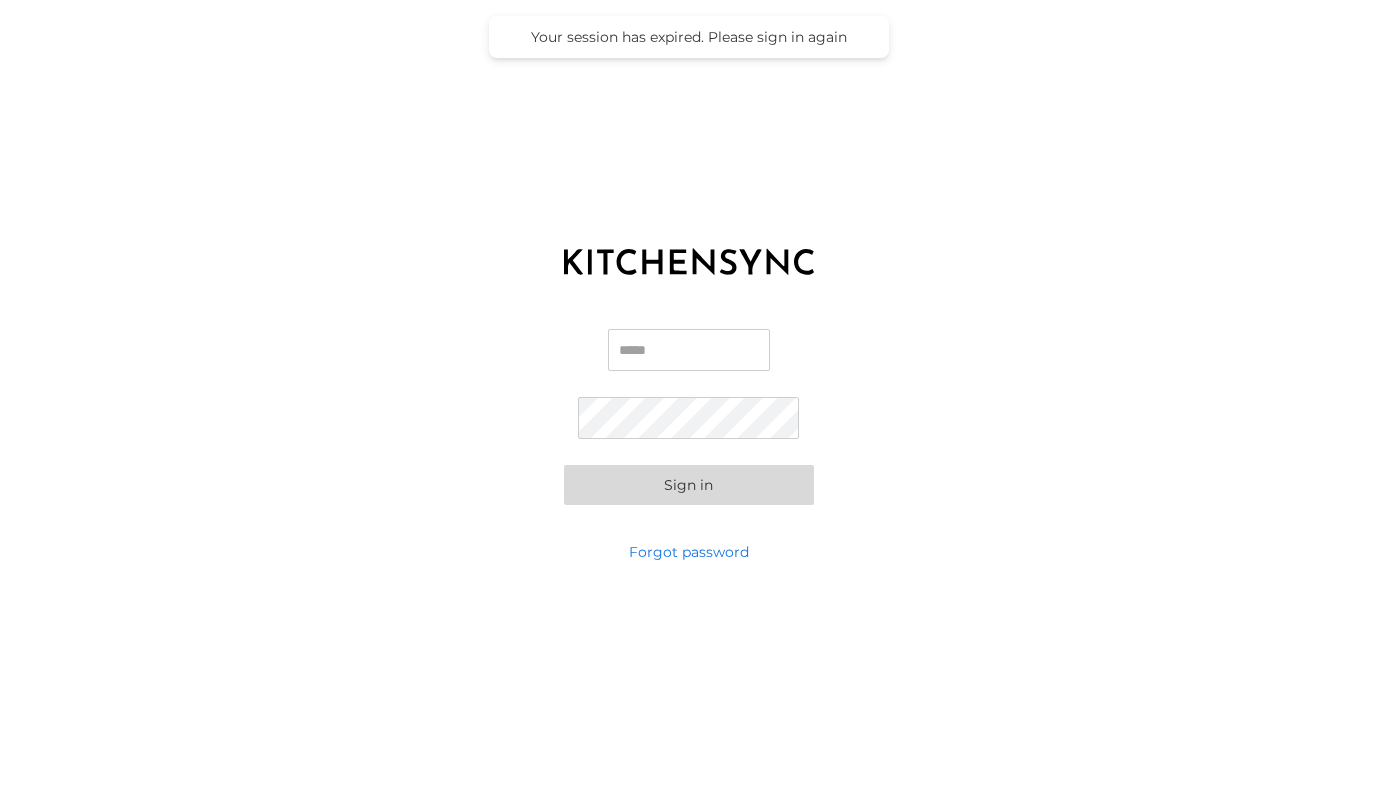 scroll, scrollTop: 0, scrollLeft: 0, axis: both 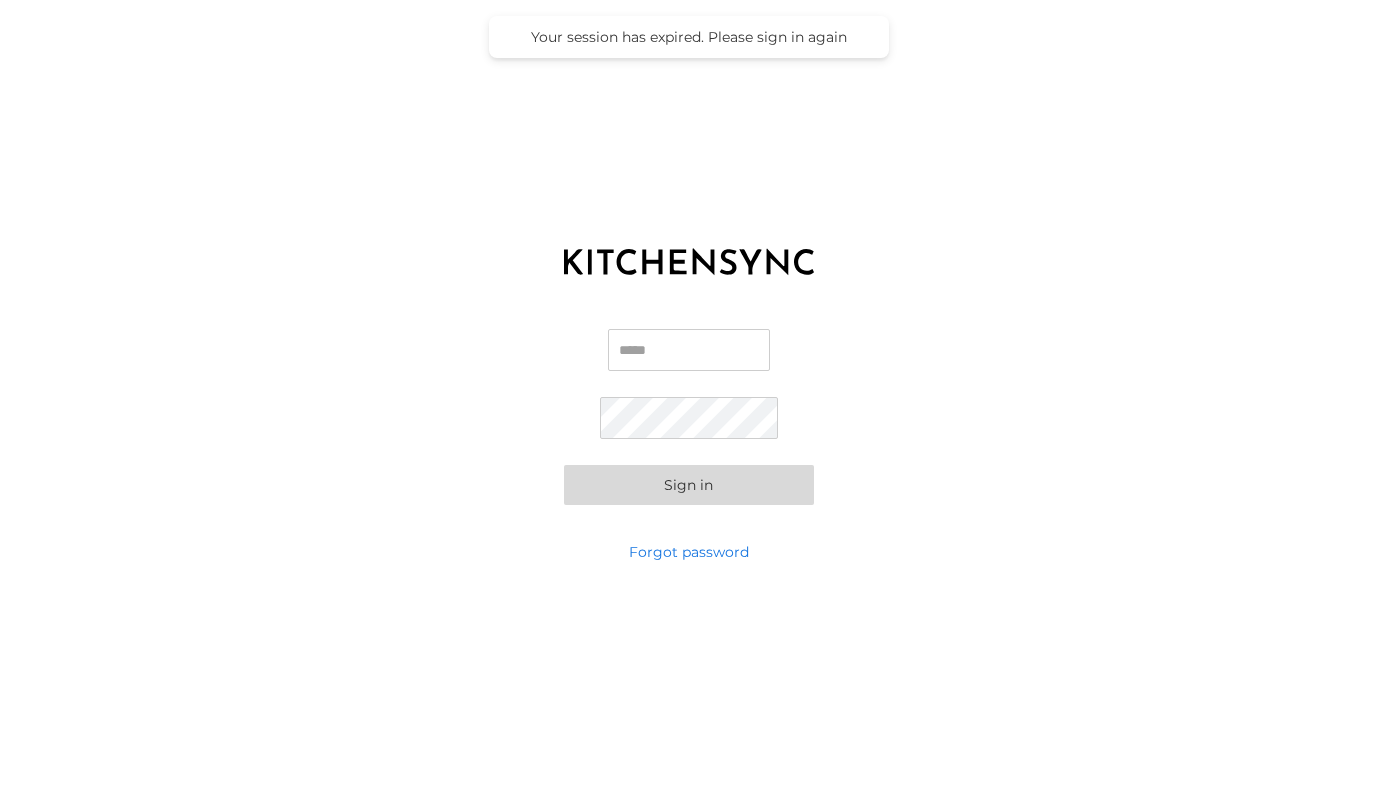 click on "Email" at bounding box center (689, 350) 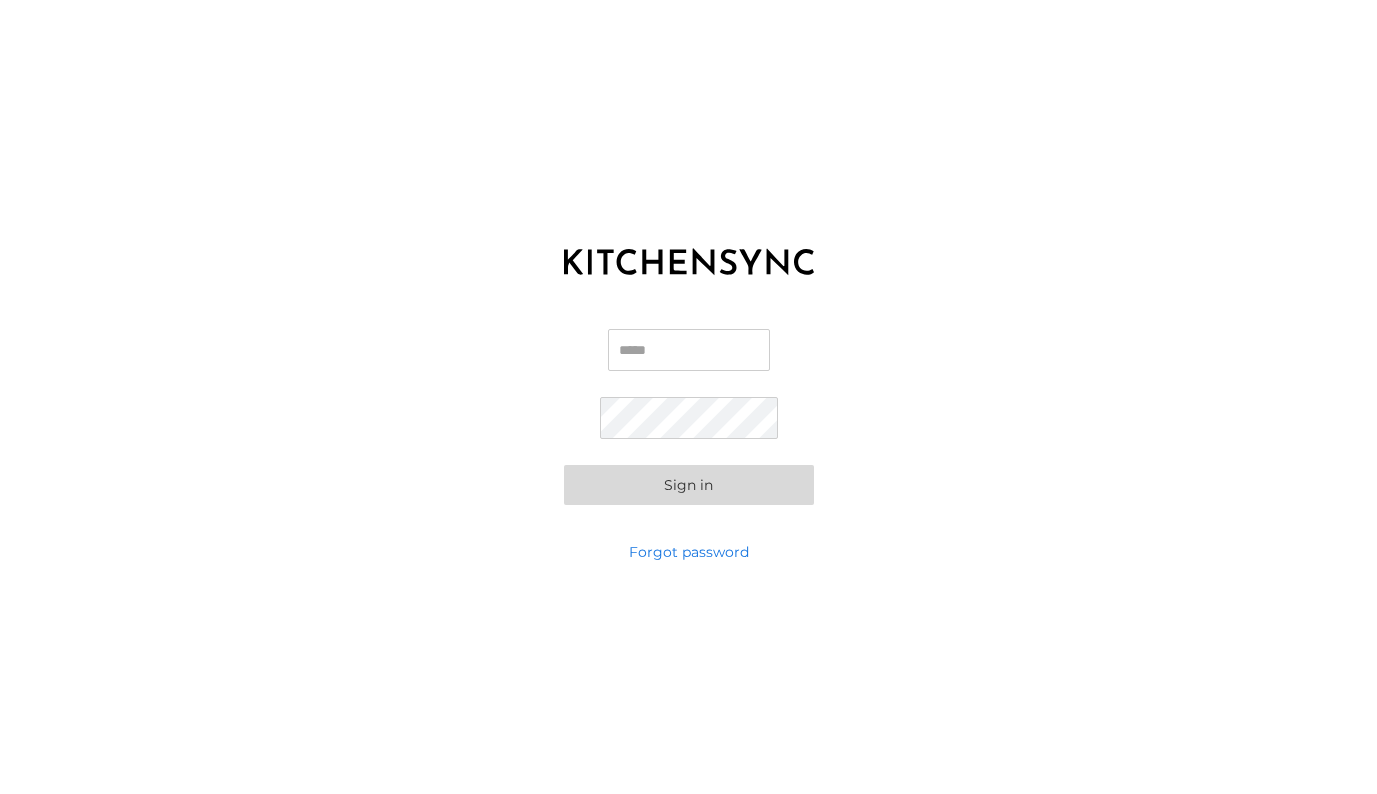 type on "**********" 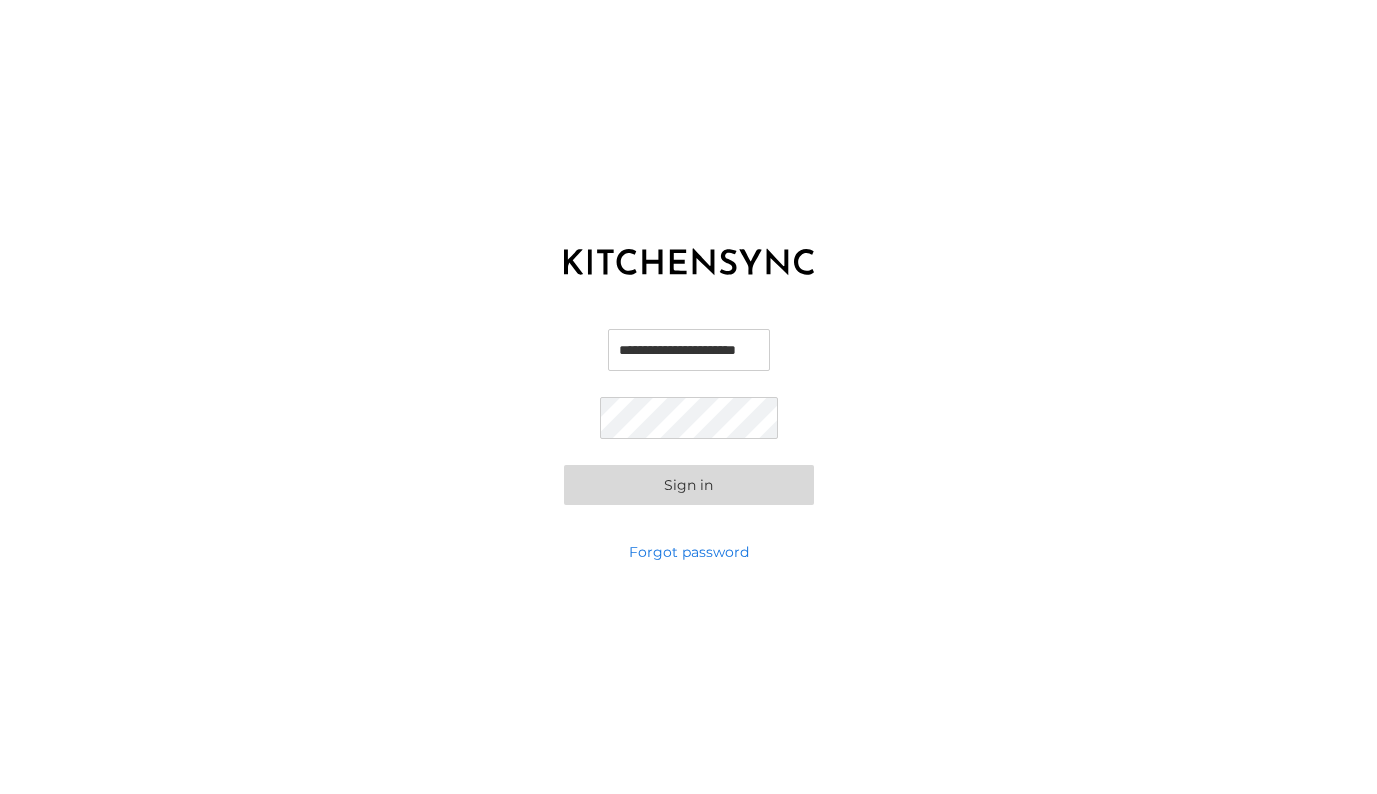 click on "**********" at bounding box center (688, 417) 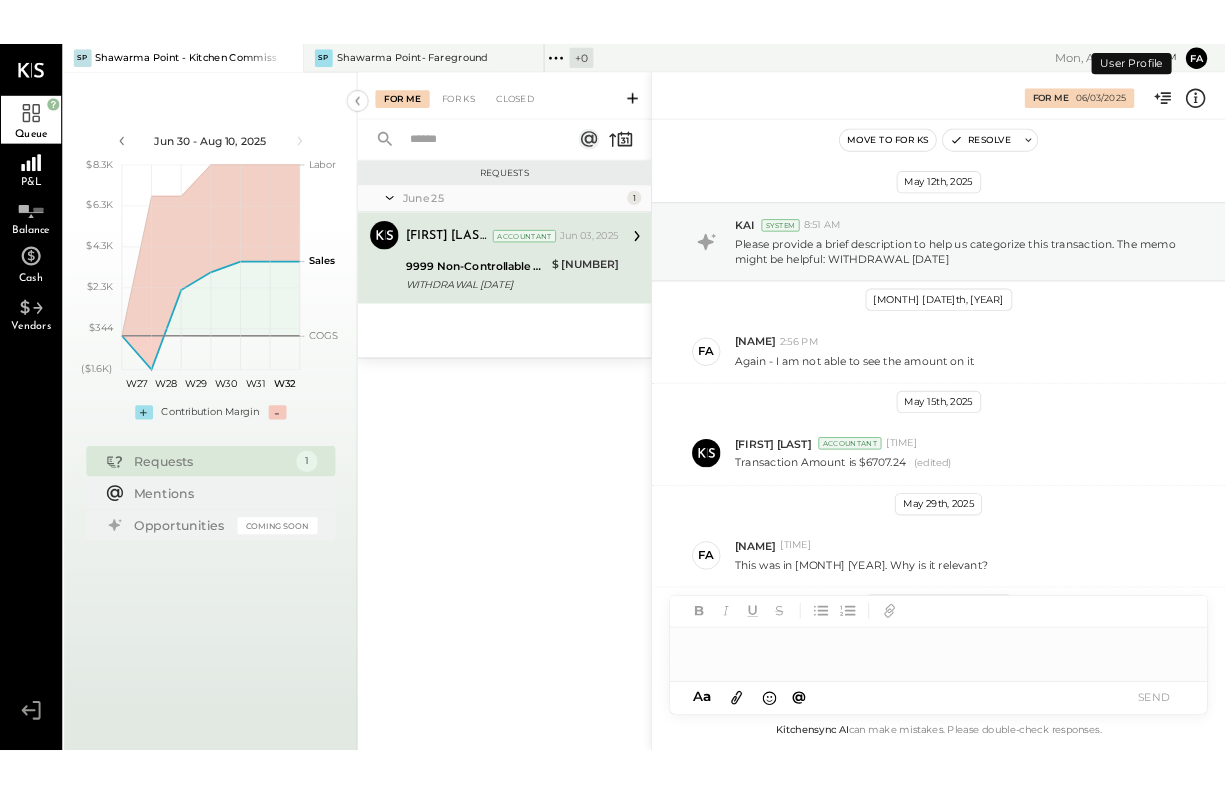 scroll, scrollTop: 147, scrollLeft: 0, axis: vertical 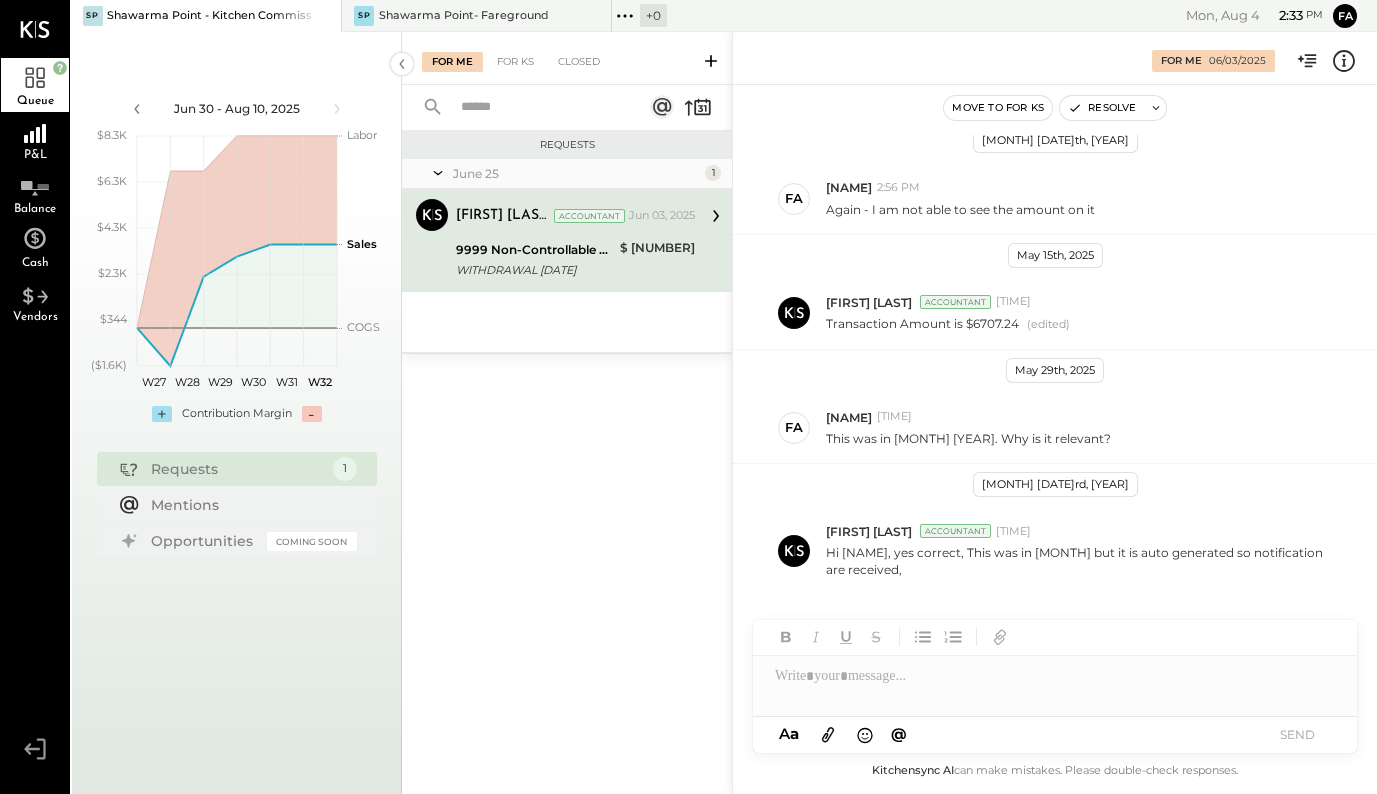 click on "Jun 30 - Aug 10, 2025" at bounding box center (237, 108) 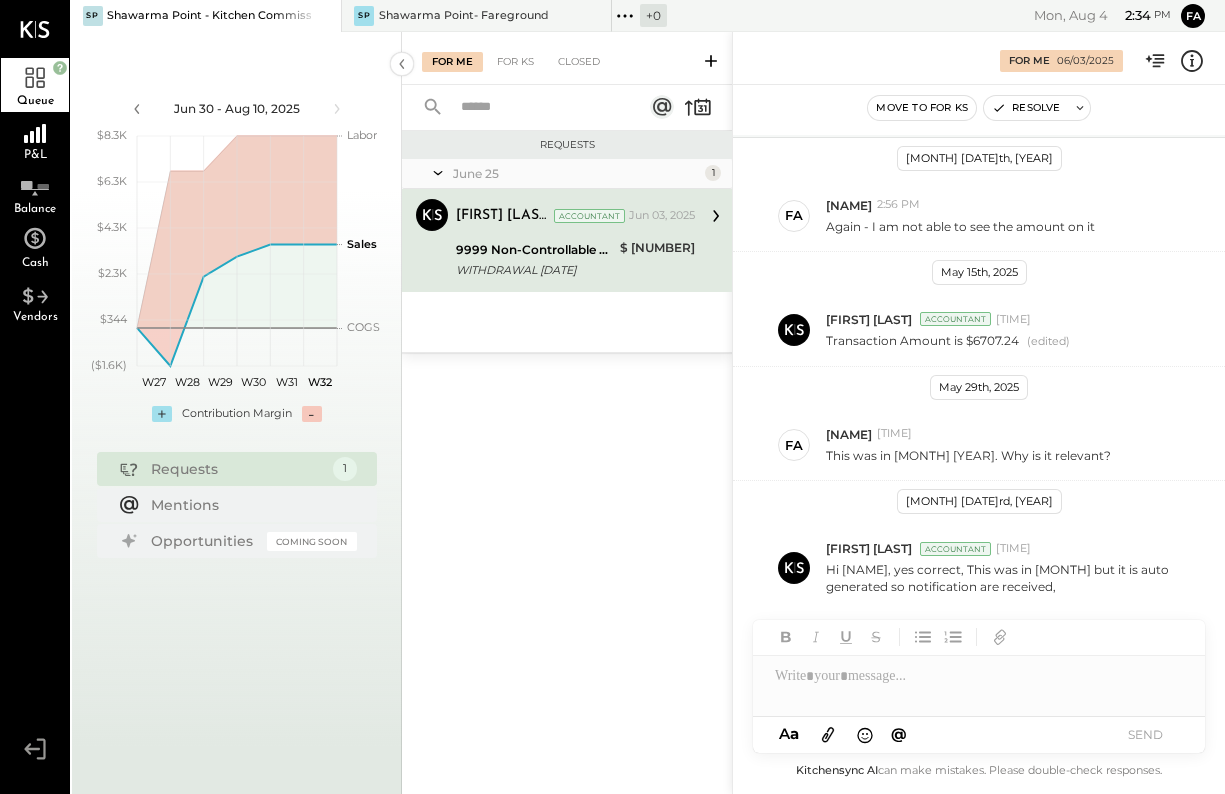 scroll, scrollTop: 164, scrollLeft: 0, axis: vertical 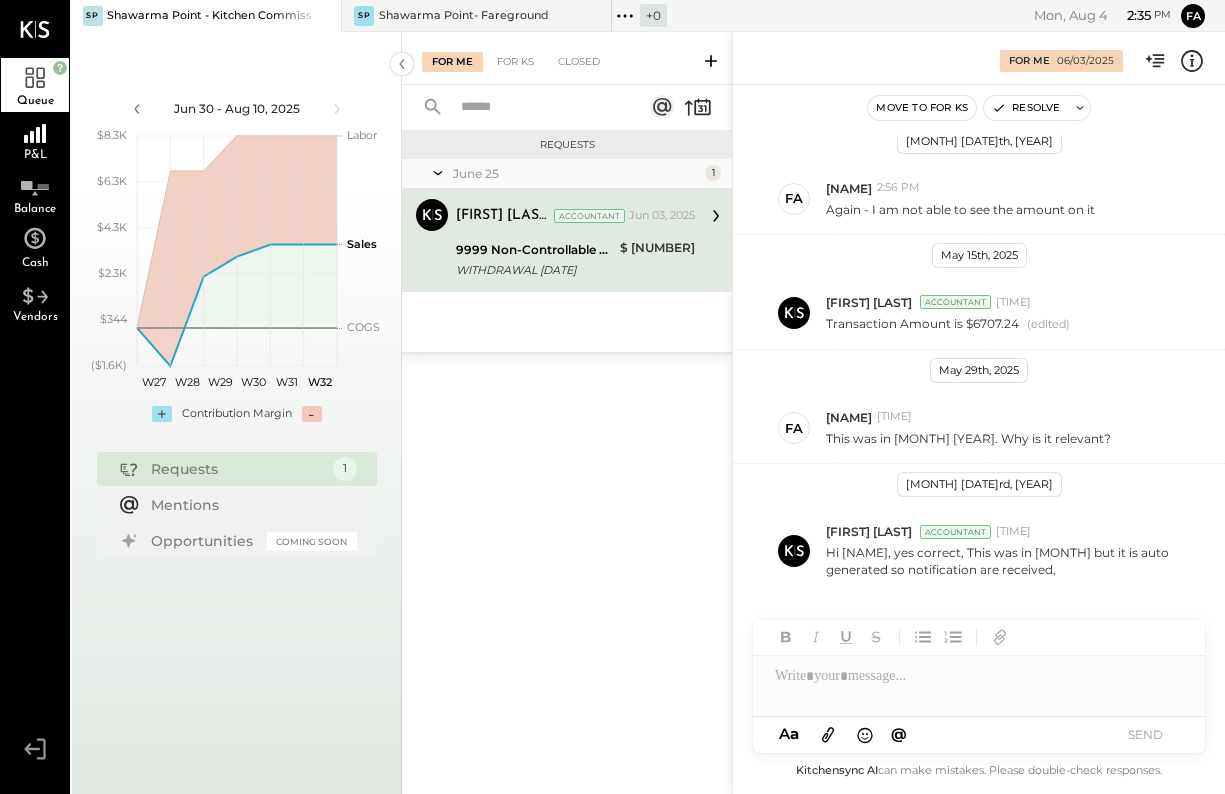 click on "Jun 30 - Aug 10, 2025" at bounding box center [237, 108] 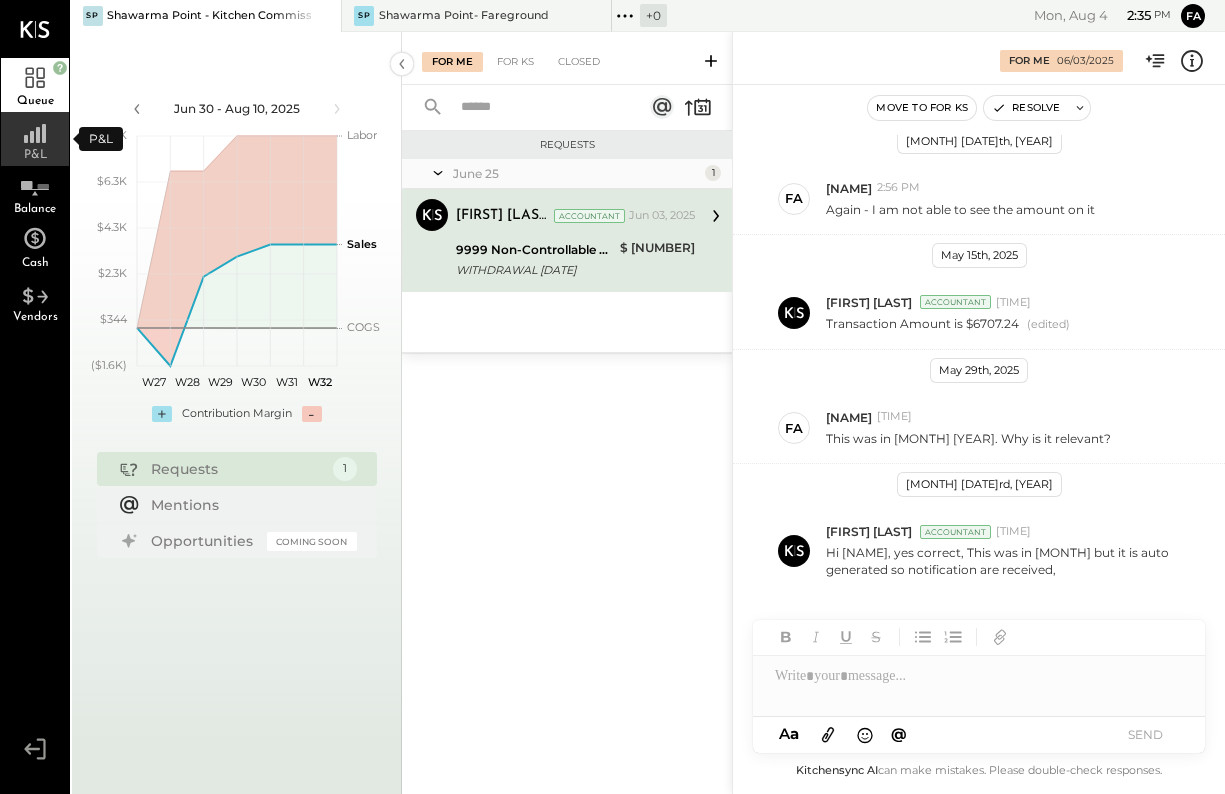 click on "P&L" at bounding box center (35, 155) 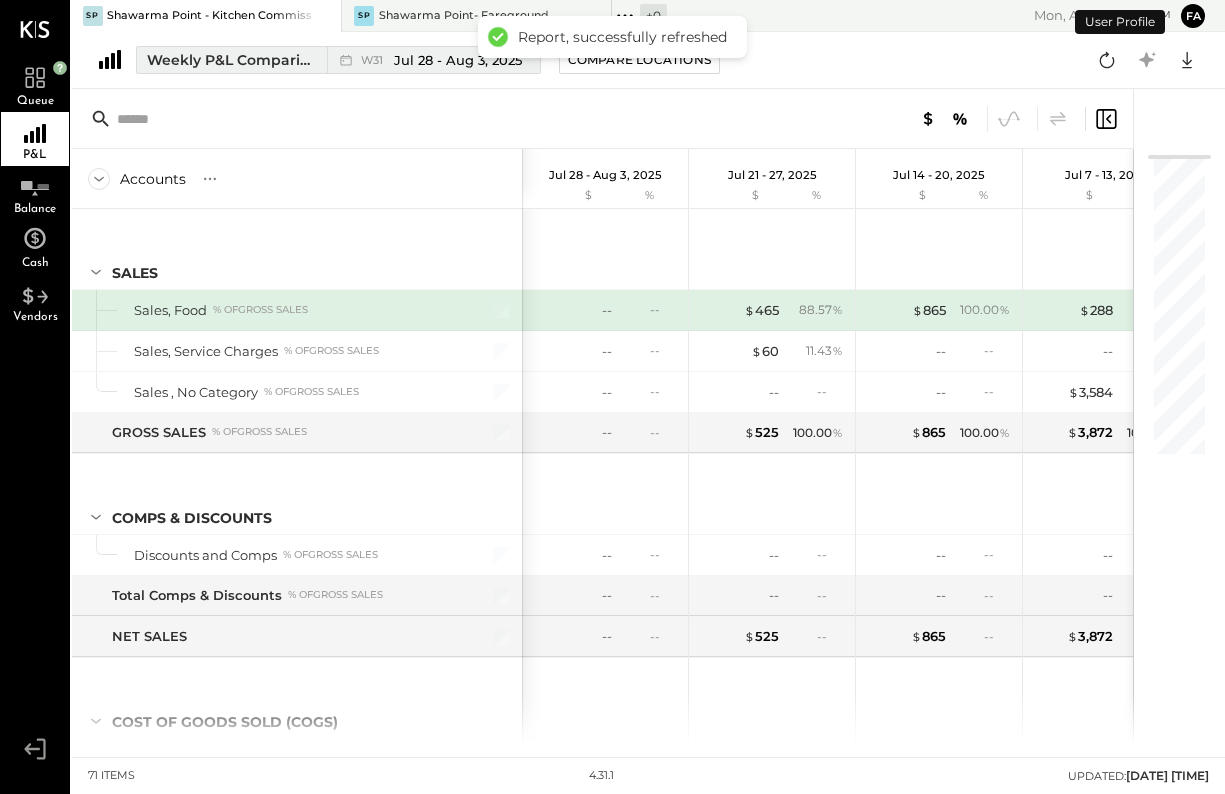 click on "W31" at bounding box center [375, 60] 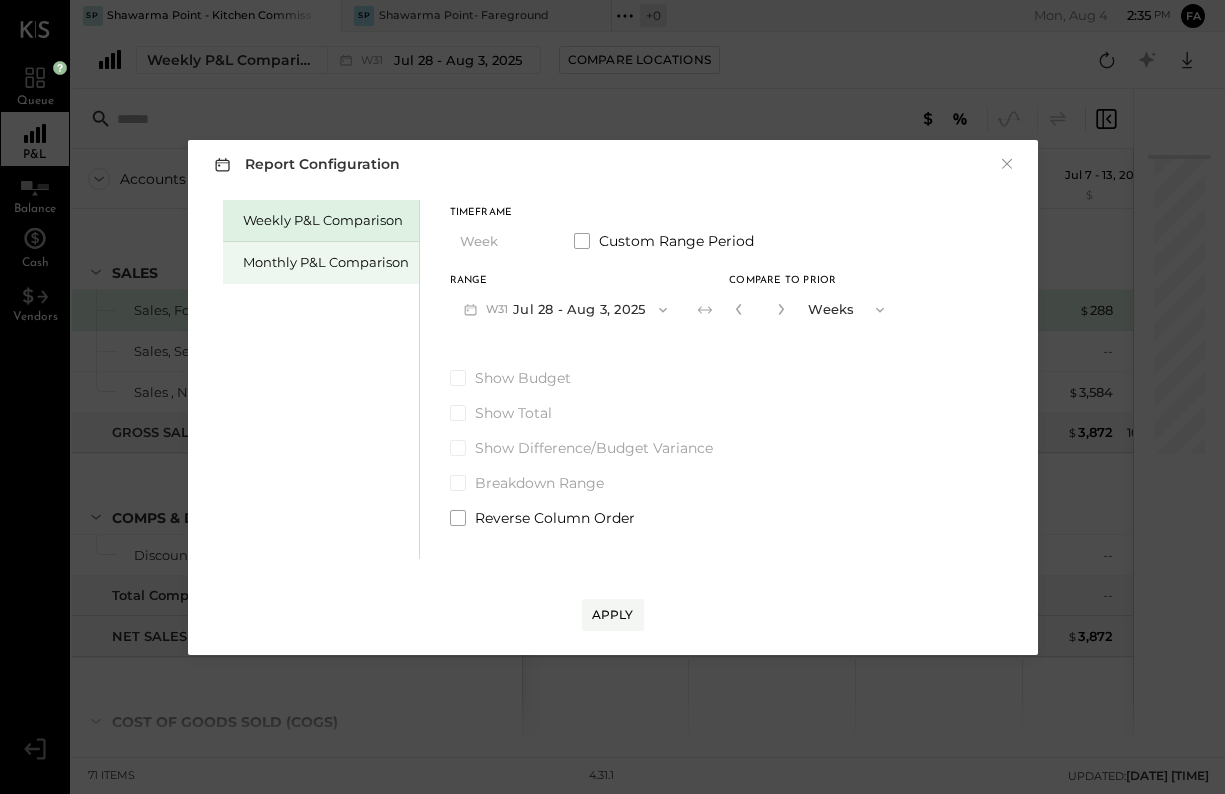click on "Monthly P&L Comparison" at bounding box center [321, 263] 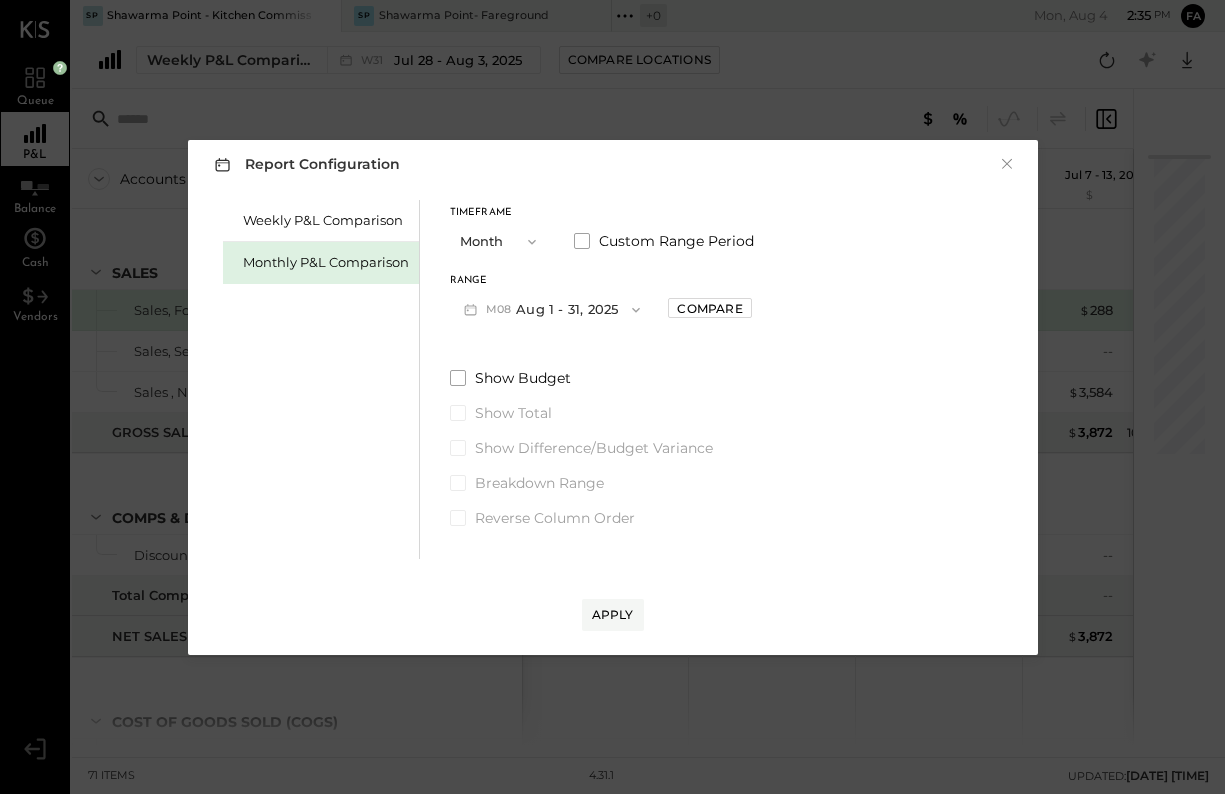 click on "Timeframe Month" at bounding box center [500, 234] 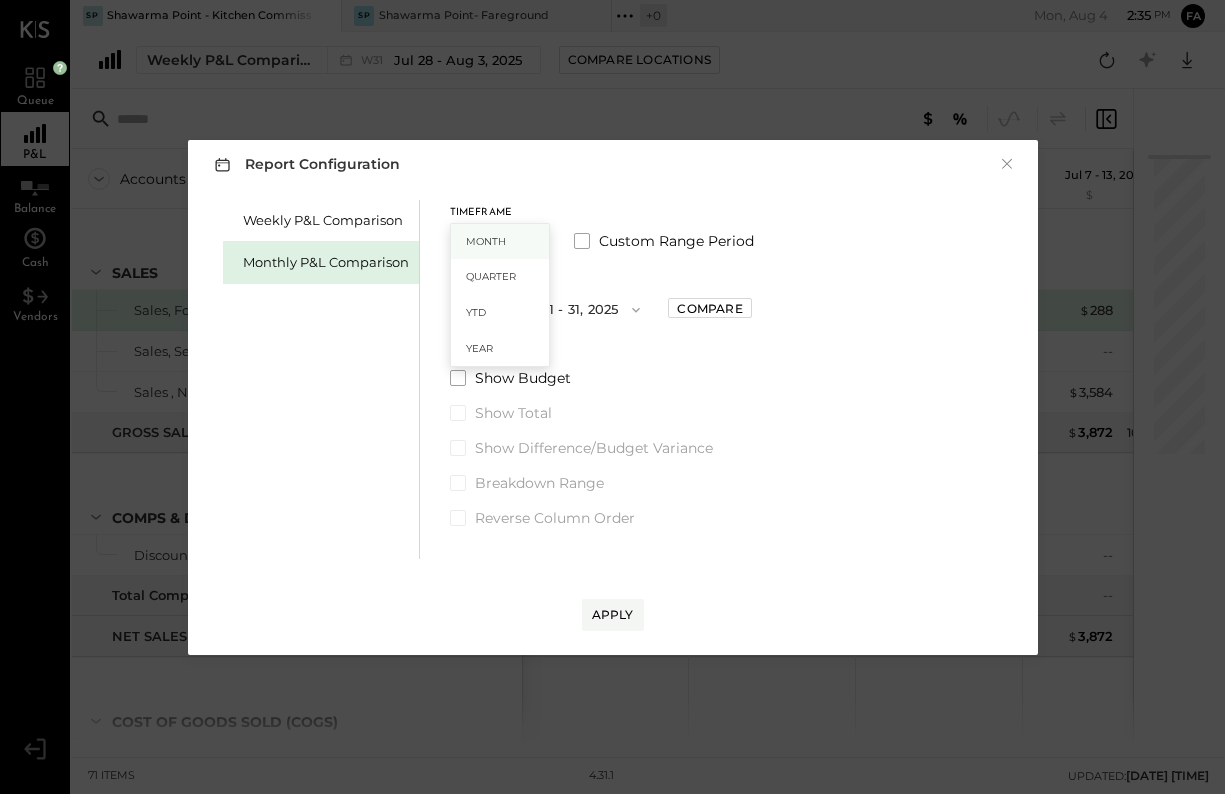 click on "Month" at bounding box center [500, 242] 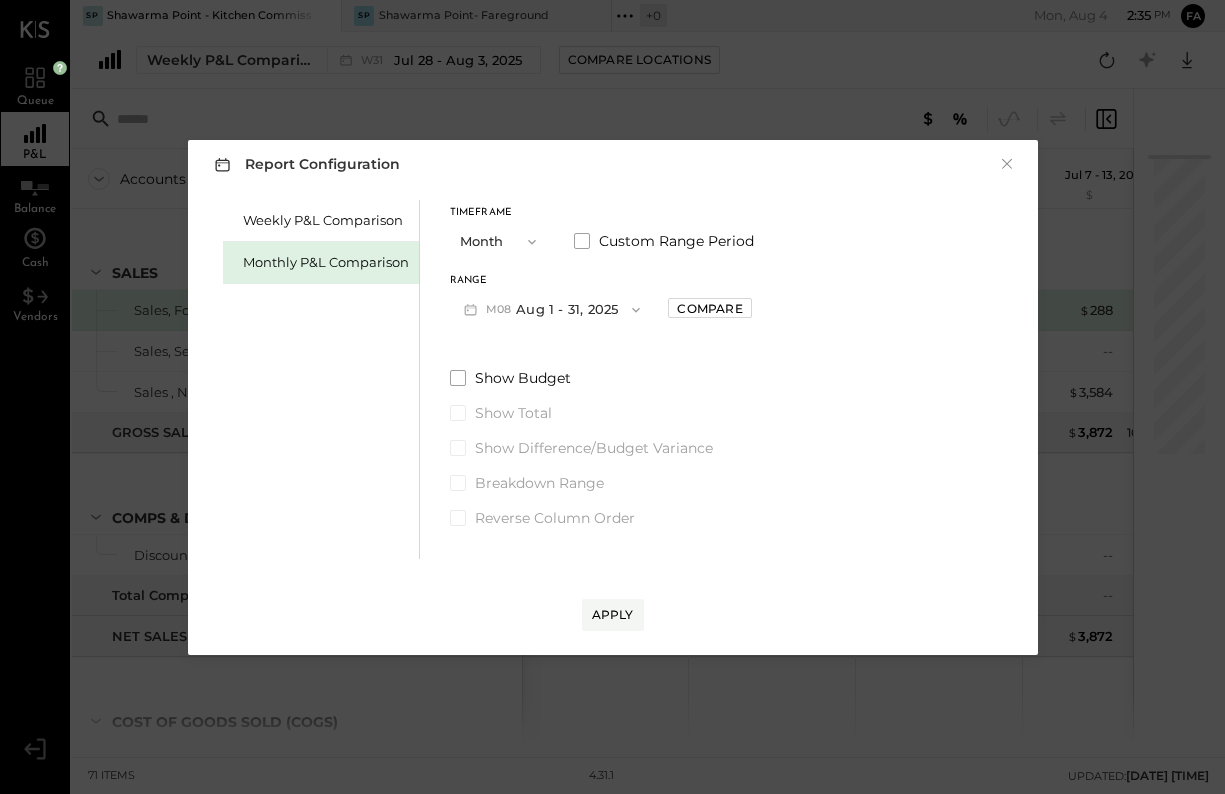 click on "M08 Aug 1 - 31, 2025" at bounding box center [552, 309] 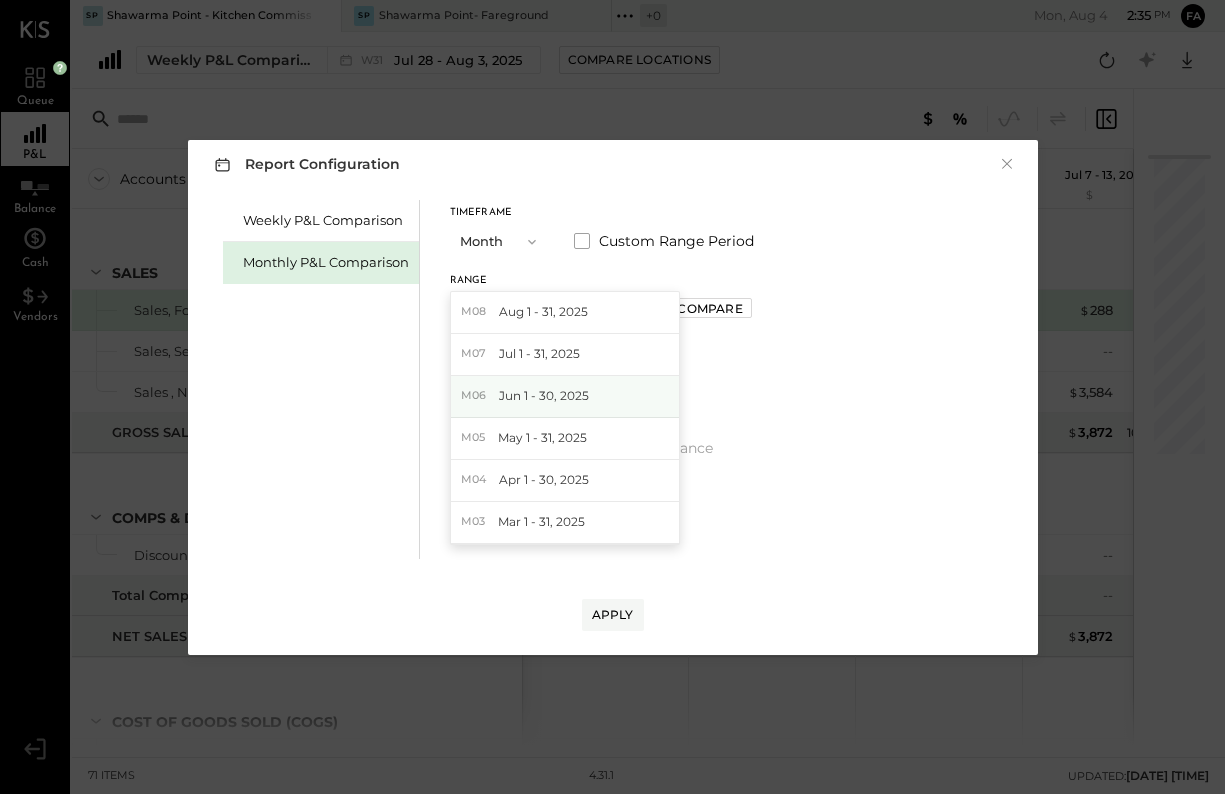 click on "Jun 1 - 30, 2025" at bounding box center (544, 395) 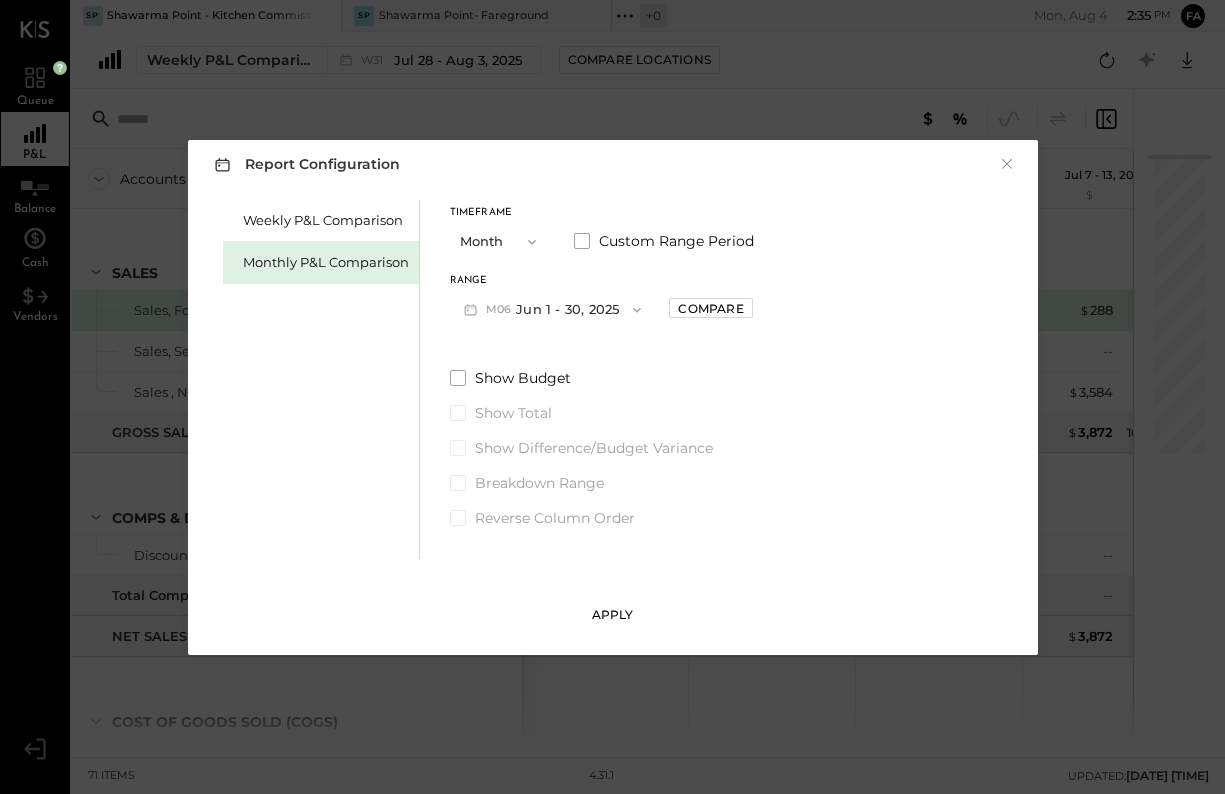 click on "Apply" at bounding box center [613, 615] 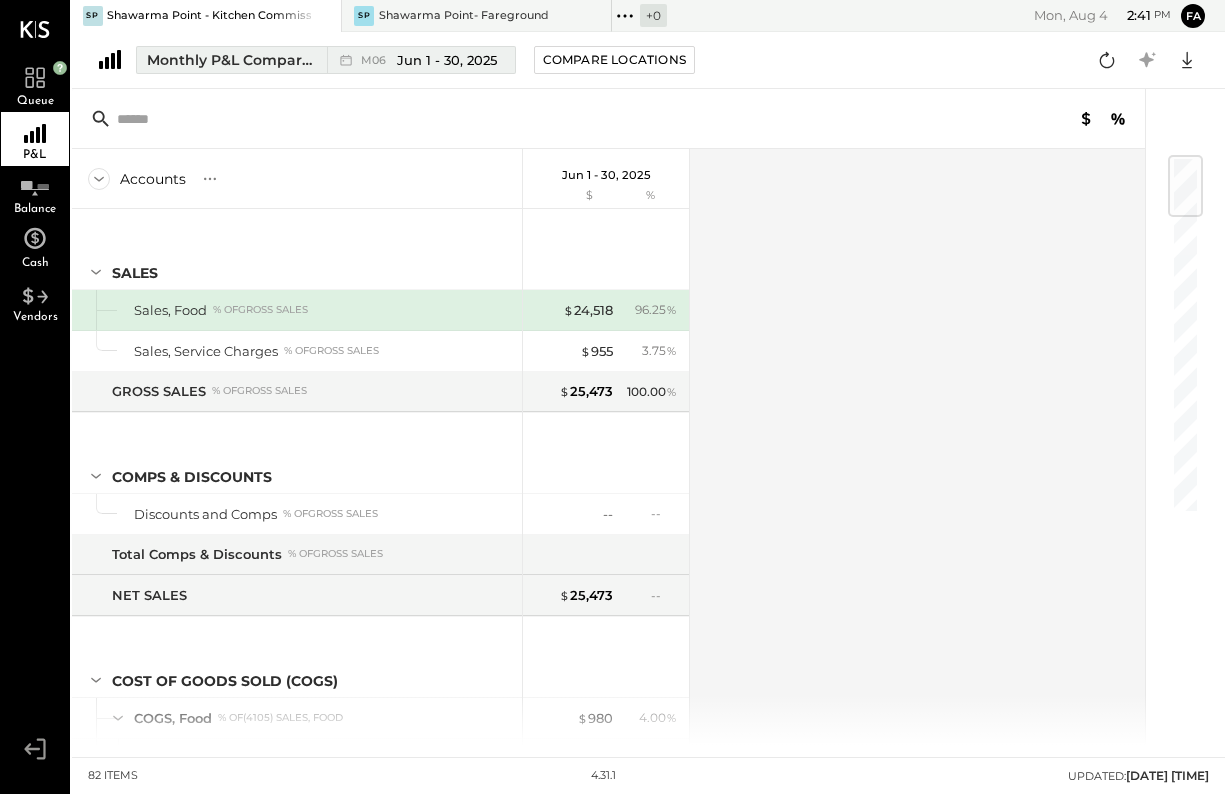 click on "Jun 1 - 30, 2025" at bounding box center [447, 60] 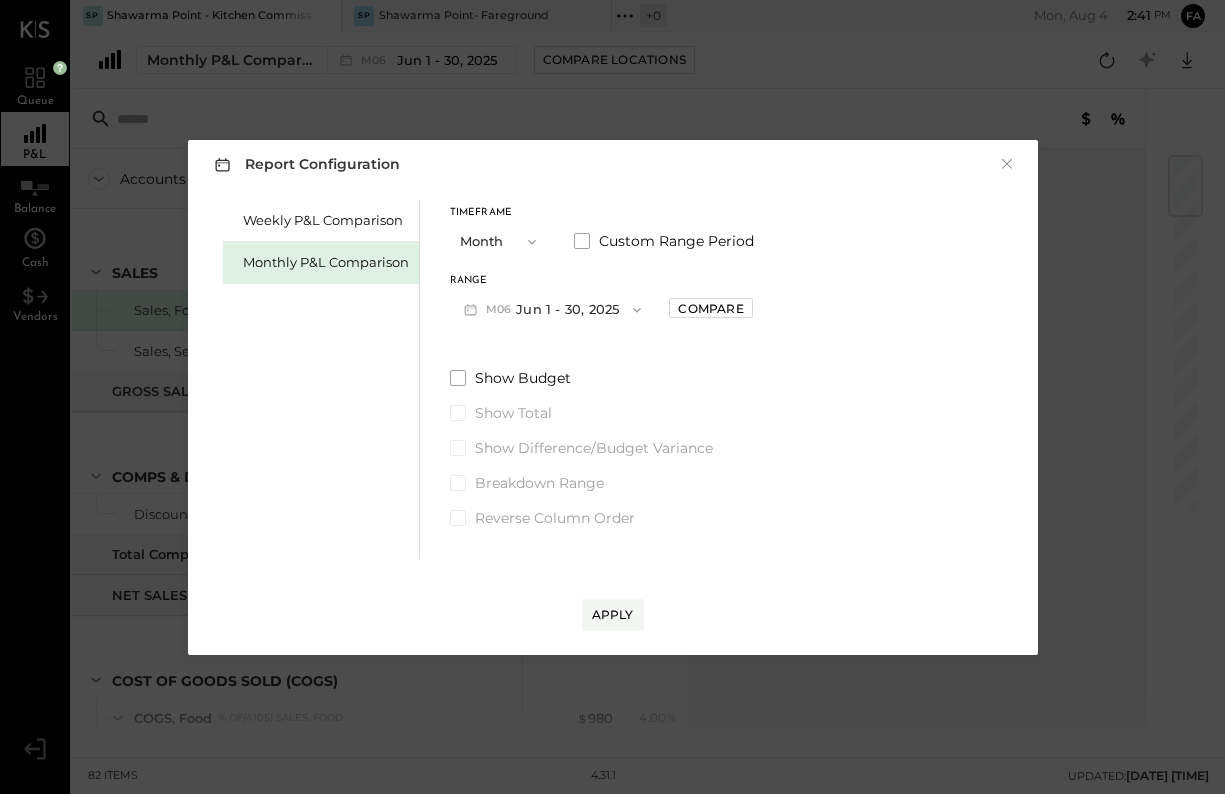 click at bounding box center (527, 242) 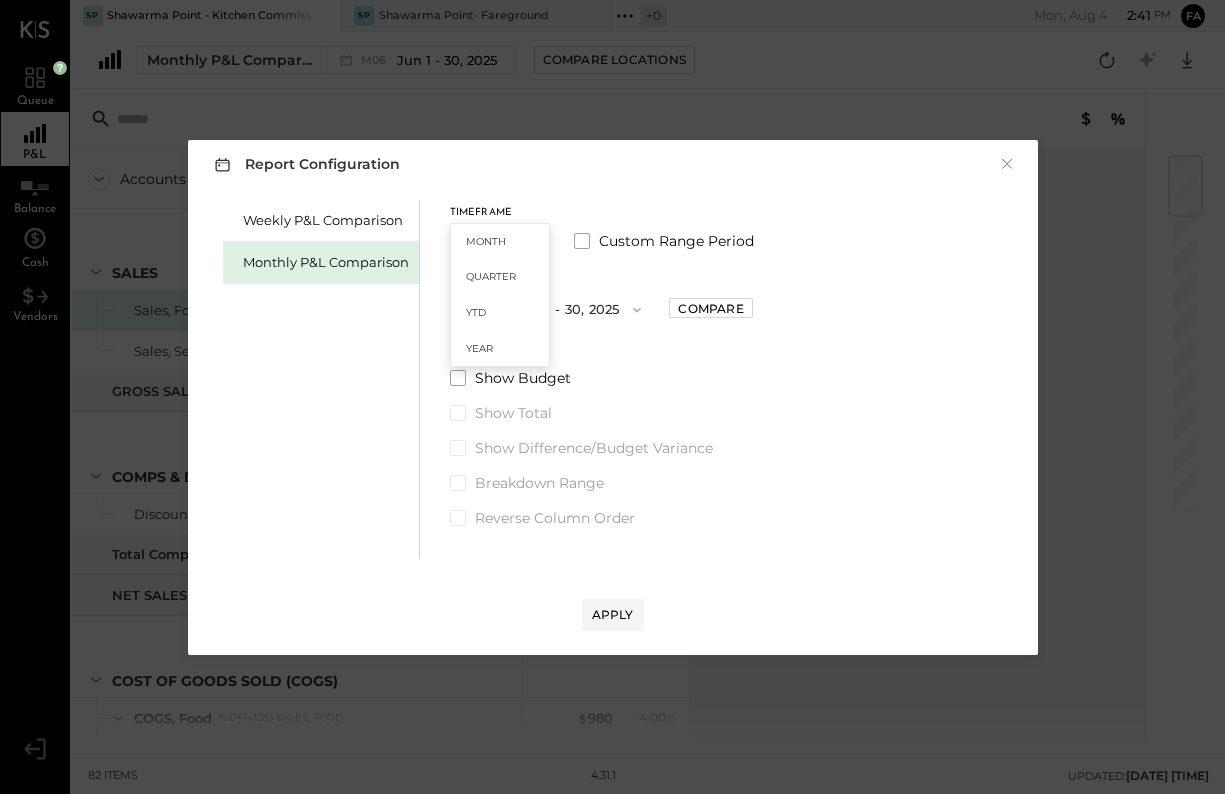 click on "Weekly P&L Comparison Monthly P&L Comparison Timeframe Month   Month   Quarter   YTD   Year Custom Range Period Range M[ID] [MONTH] [DATE] - [DATE], [YEAR] Compare Show Budget Show Total Show Difference/Budget Variance Breakdown Range Reverse Column Order" at bounding box center [613, 377] 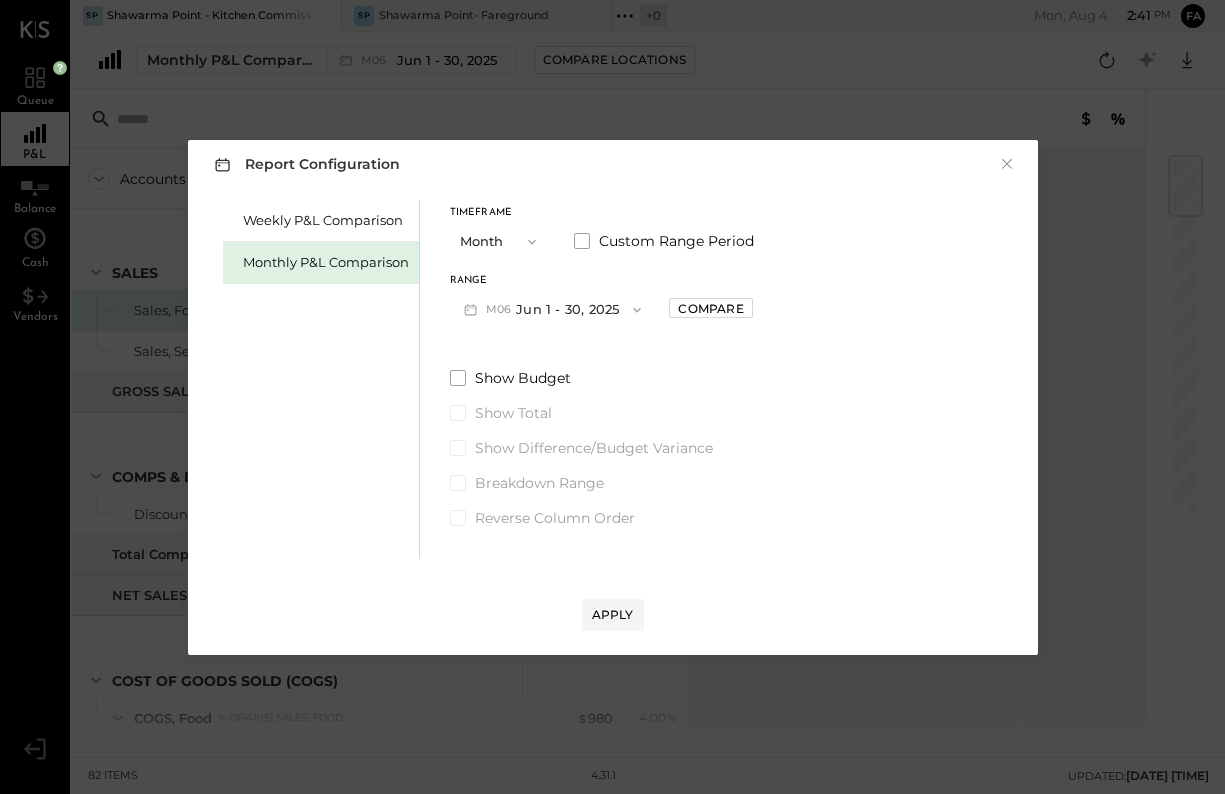 click on "M06 Jun 1 - 30, 2025" at bounding box center [553, 309] 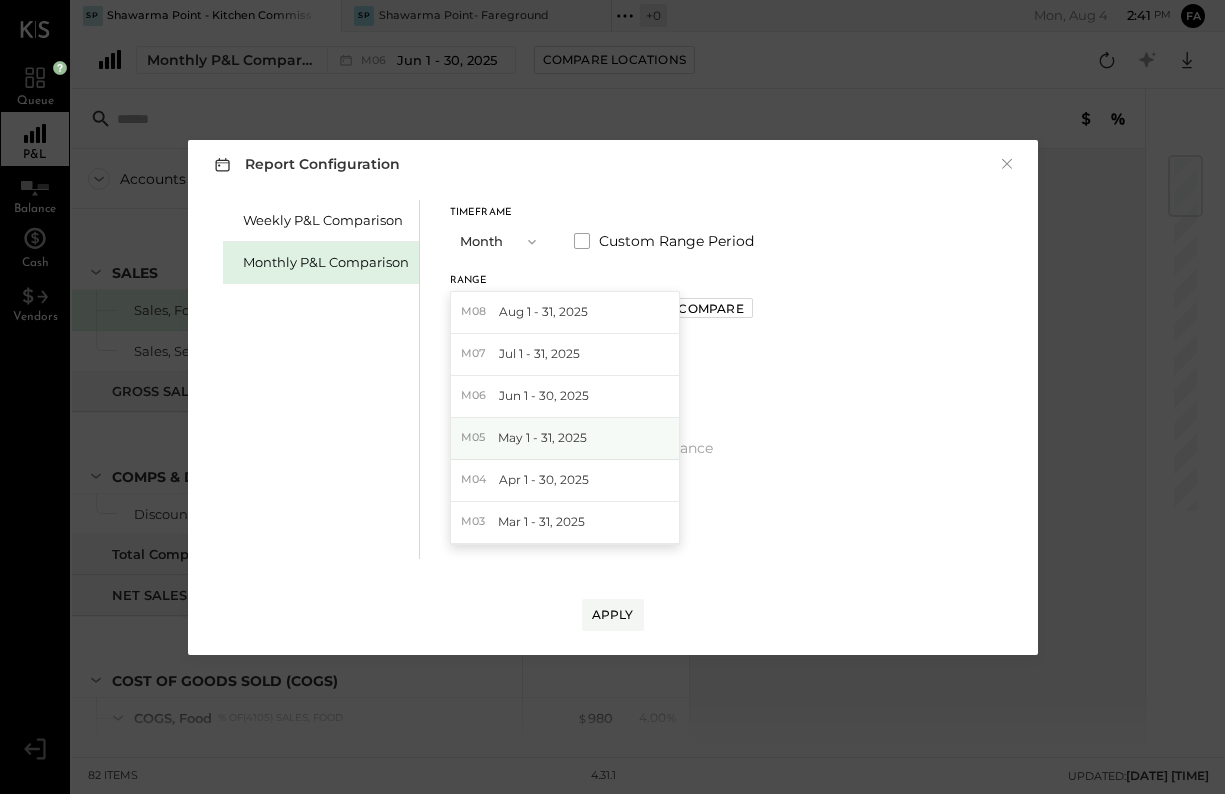 click on "M[ID]   [MONTH] [DATE] - [DATE], [YEAR]" at bounding box center (565, 439) 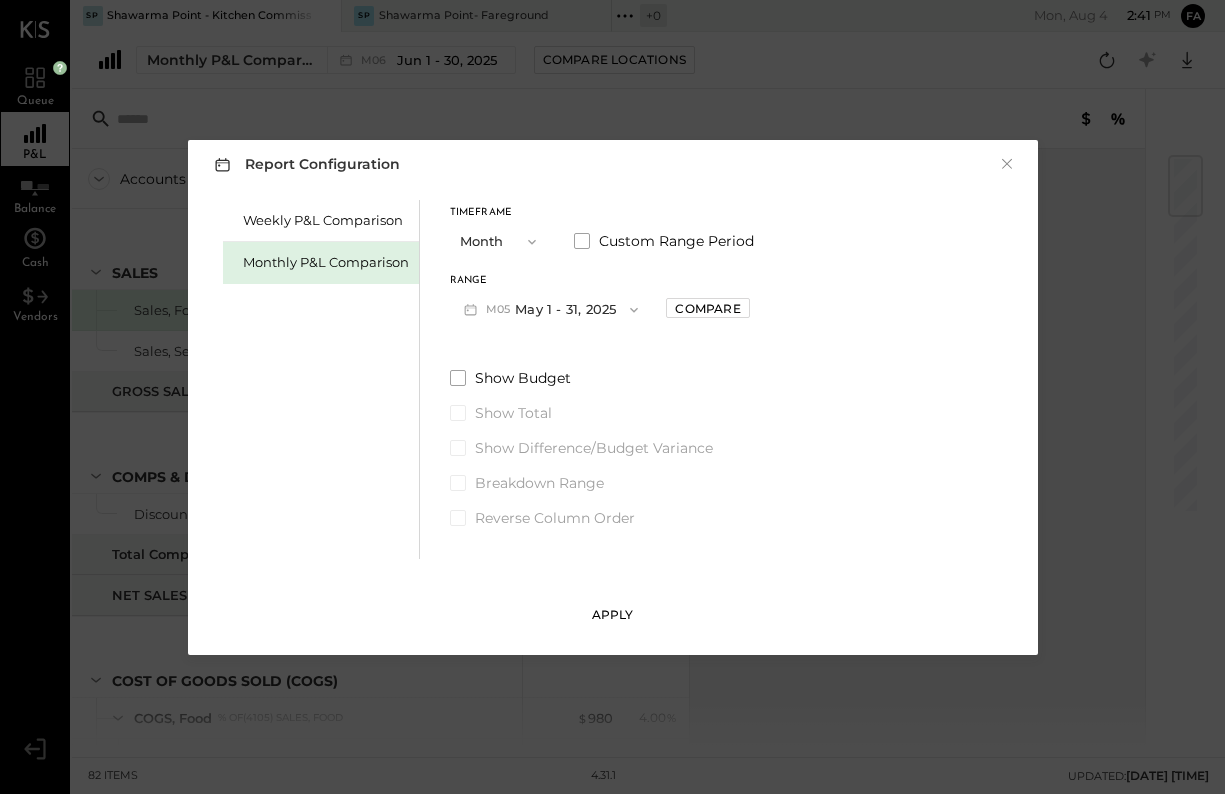 click on "Apply" at bounding box center [613, 614] 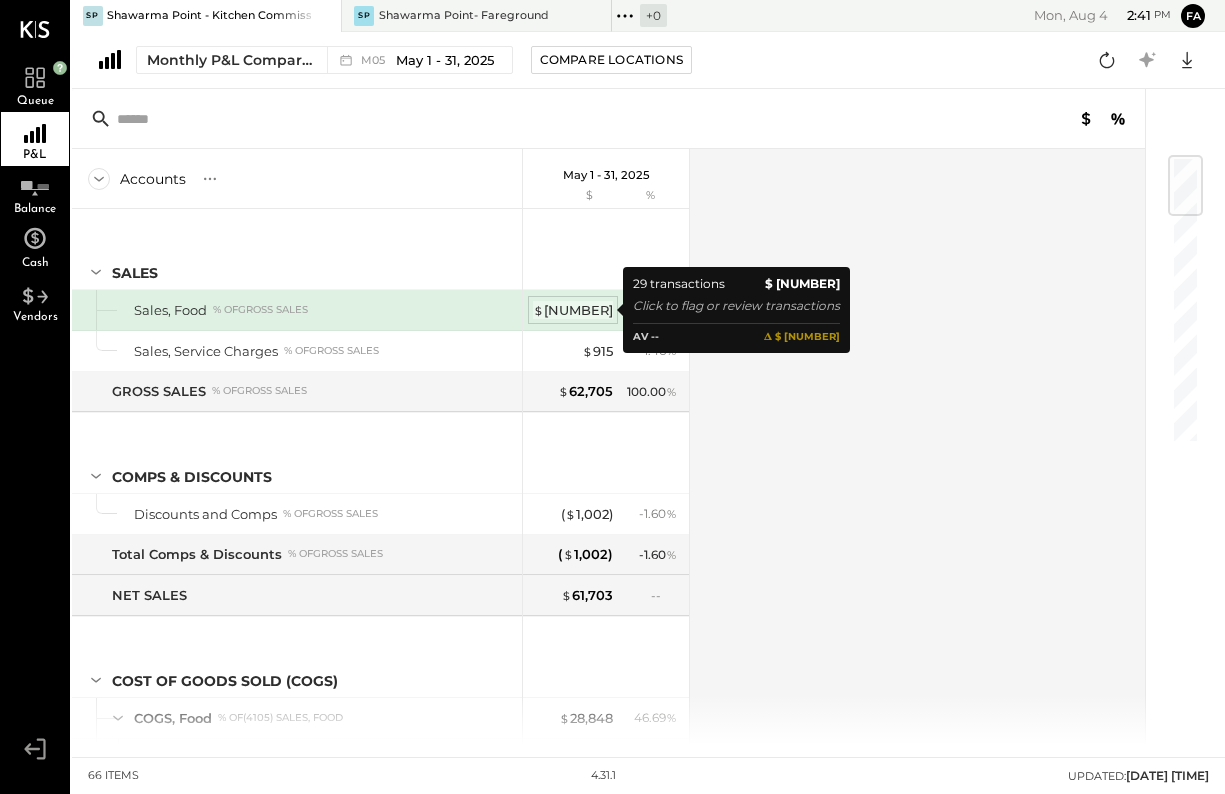 click on "$ [NUMBER]" at bounding box center (573, 310) 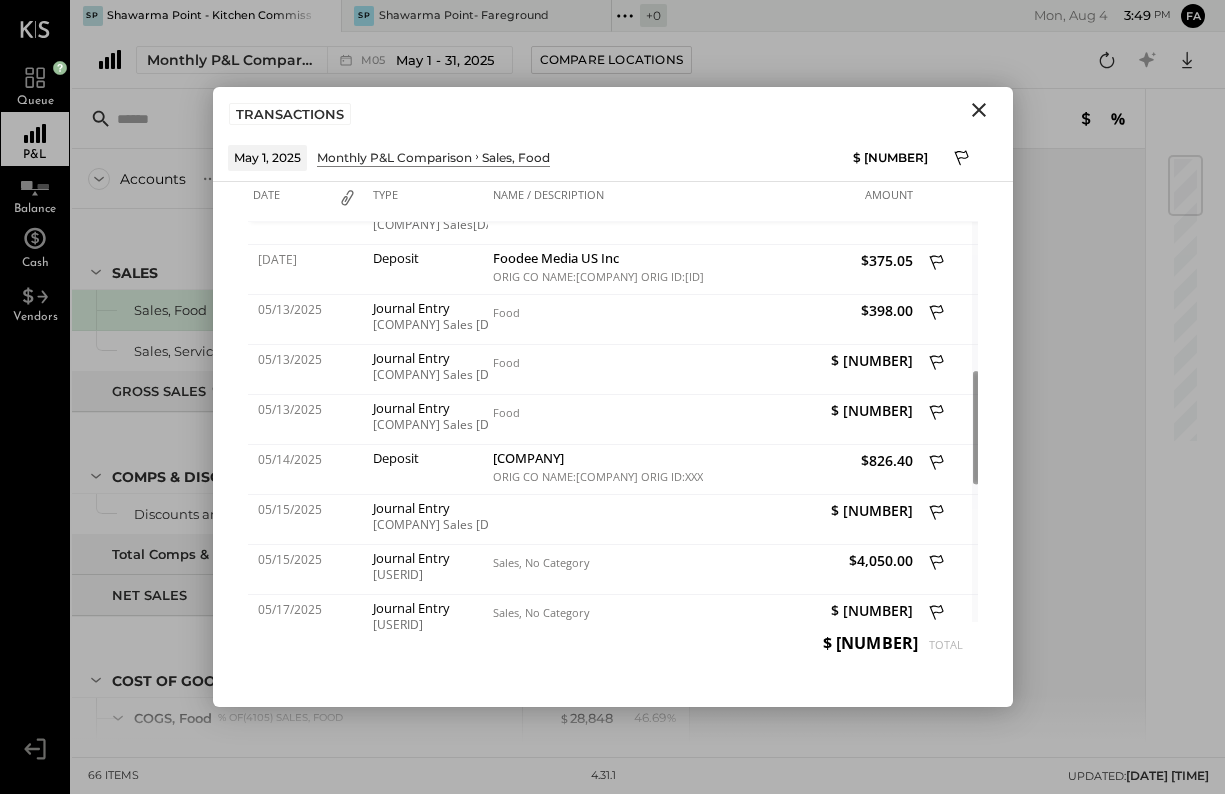 click 